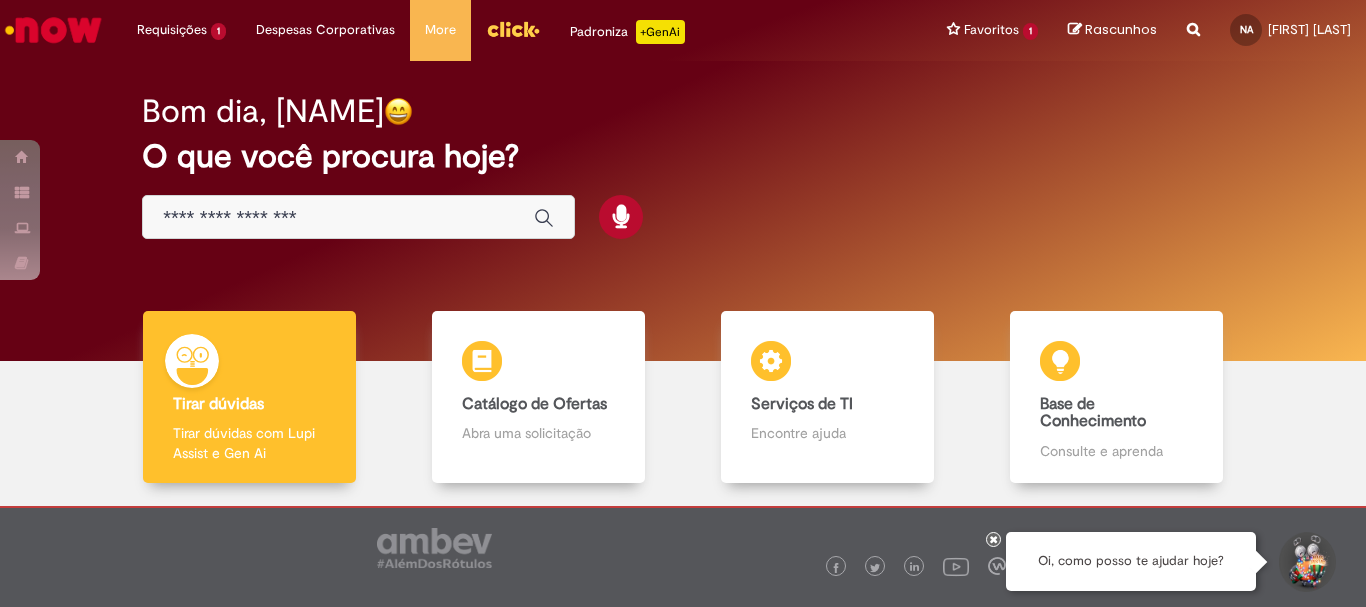 scroll, scrollTop: 0, scrollLeft: 0, axis: both 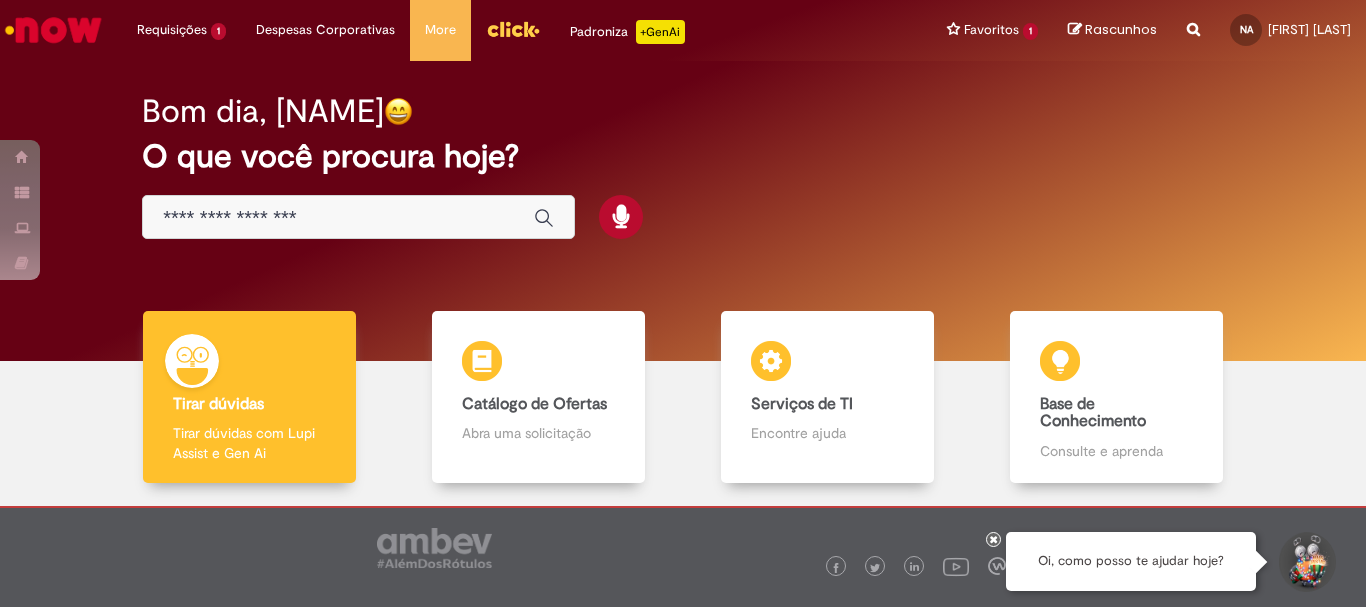 click at bounding box center (338, 218) 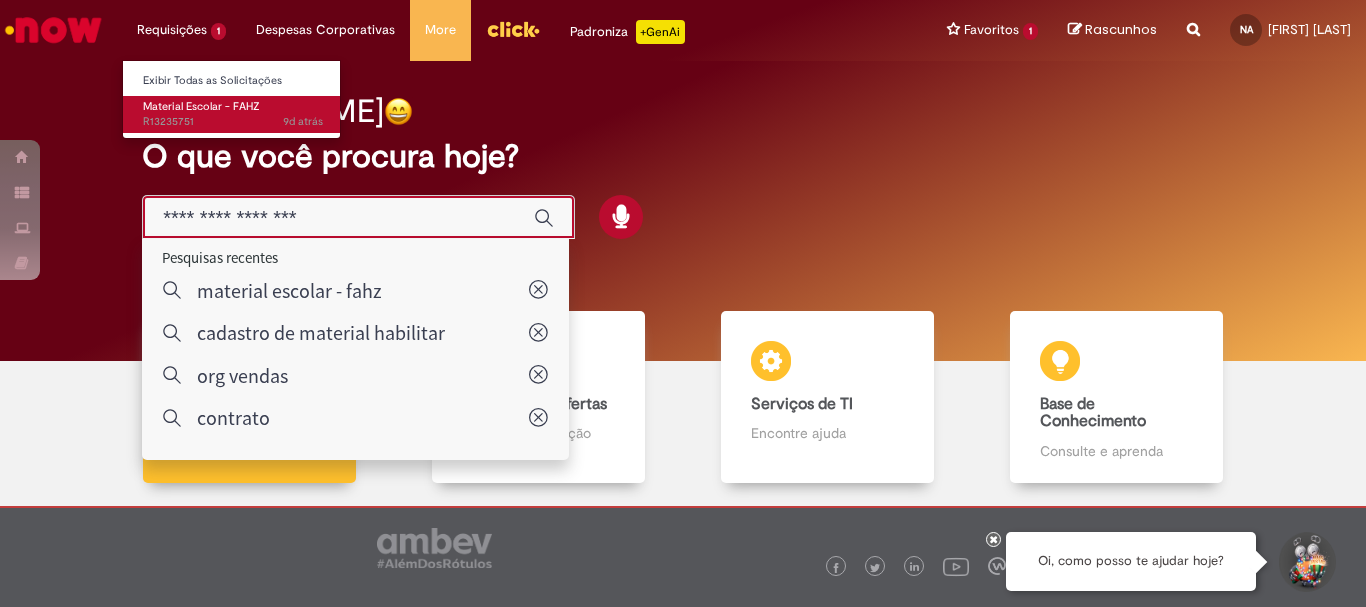 click on "Material Escolar - FAHZ" at bounding box center [201, 106] 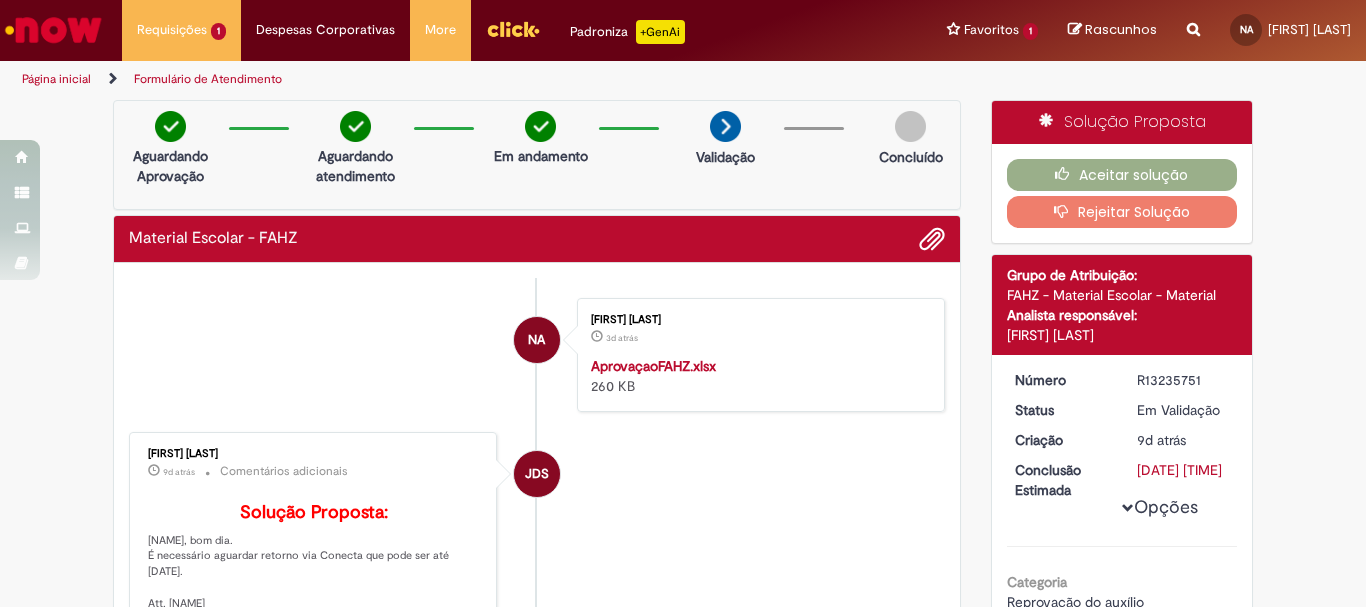 click at bounding box center [53, 30] 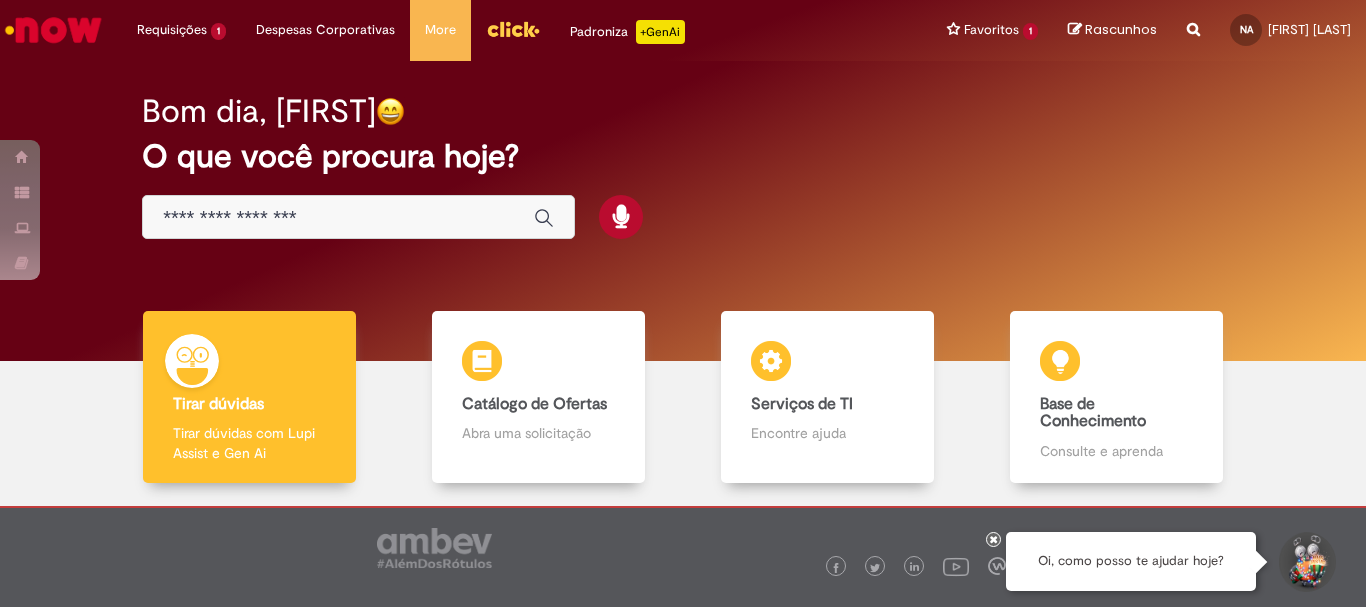 scroll, scrollTop: 0, scrollLeft: 0, axis: both 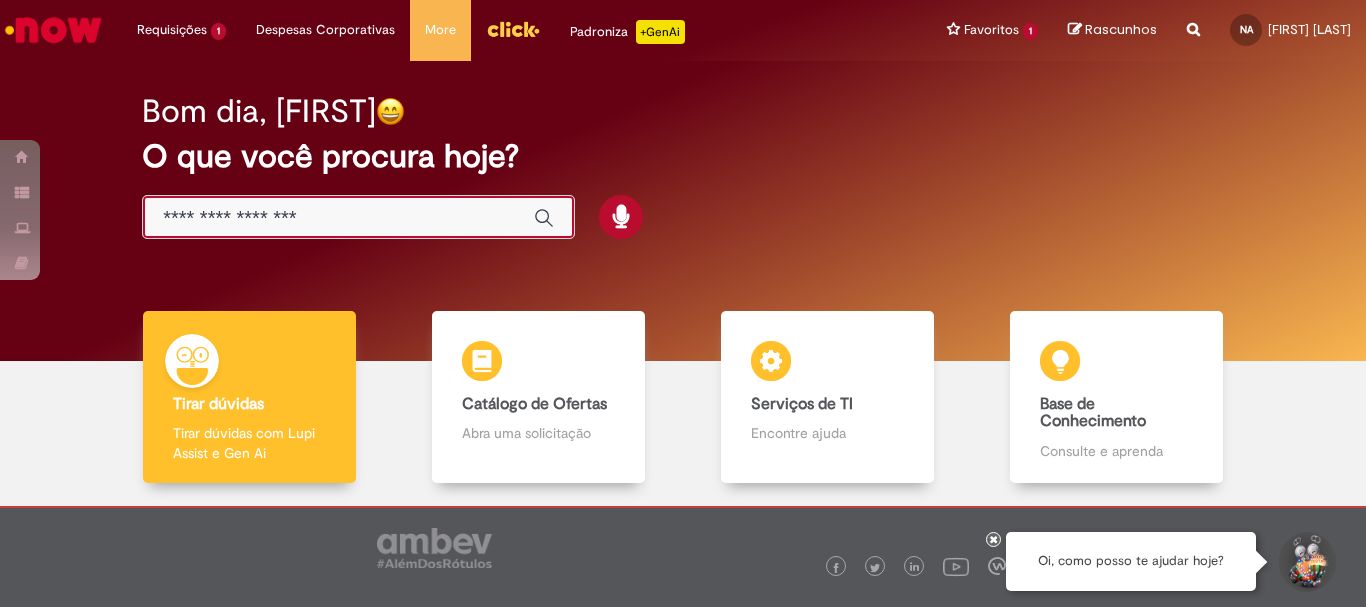 click at bounding box center [338, 218] 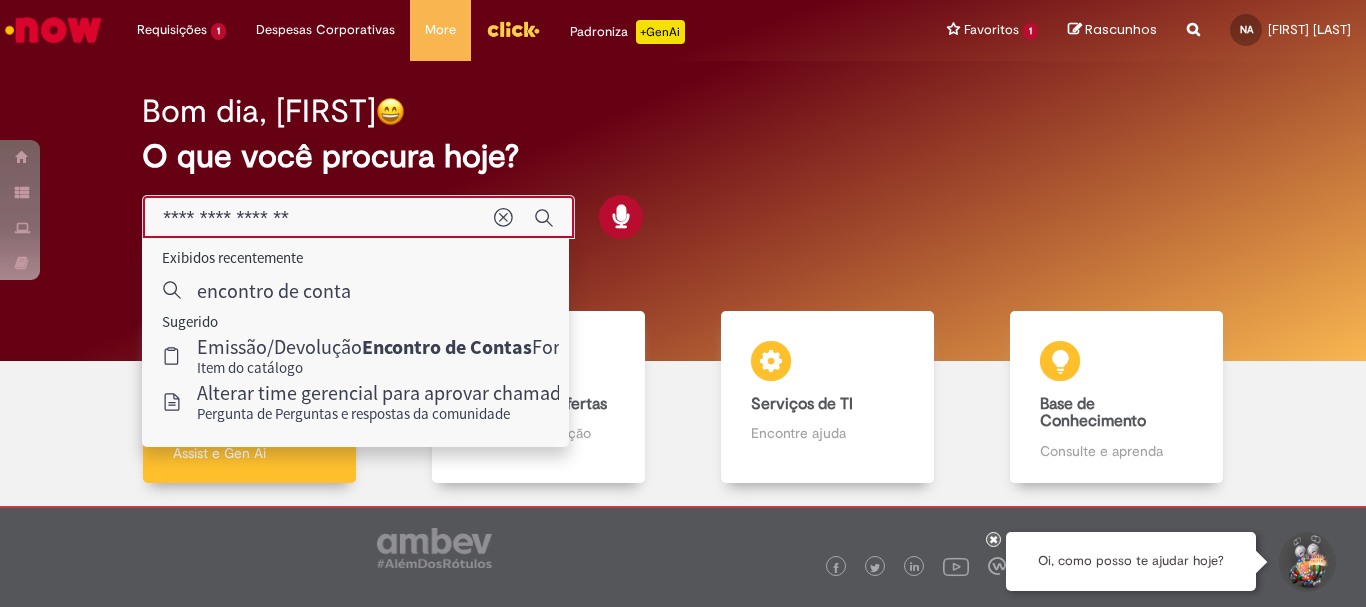 type on "**********" 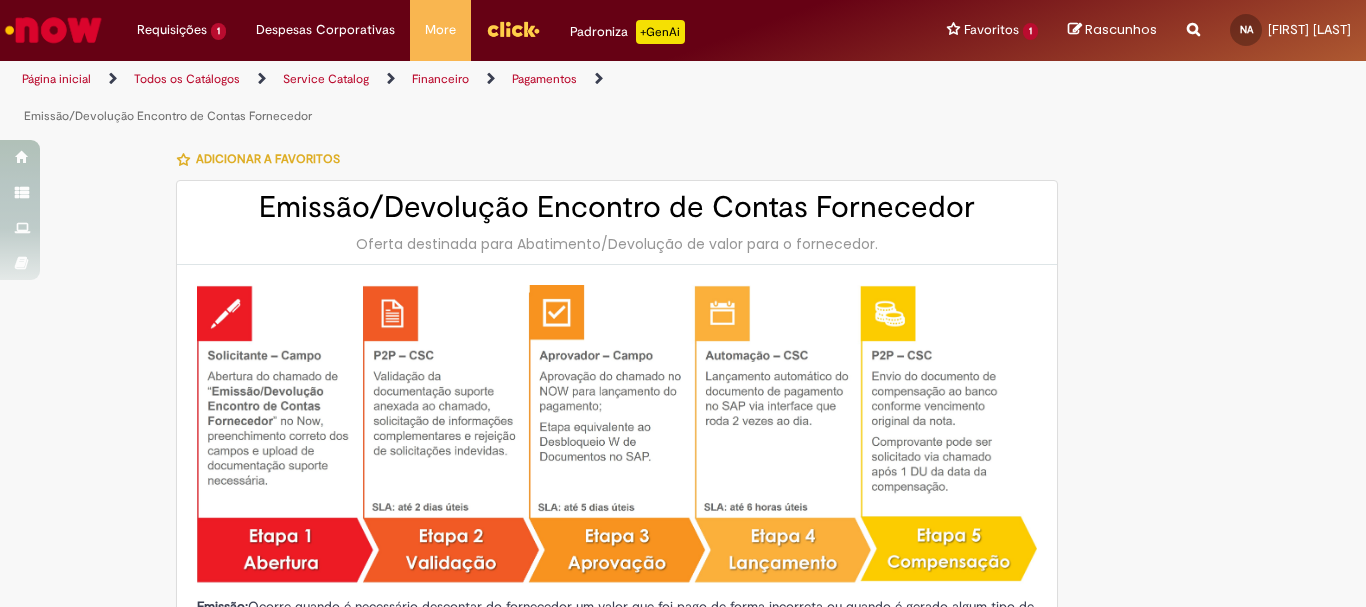 type on "********" 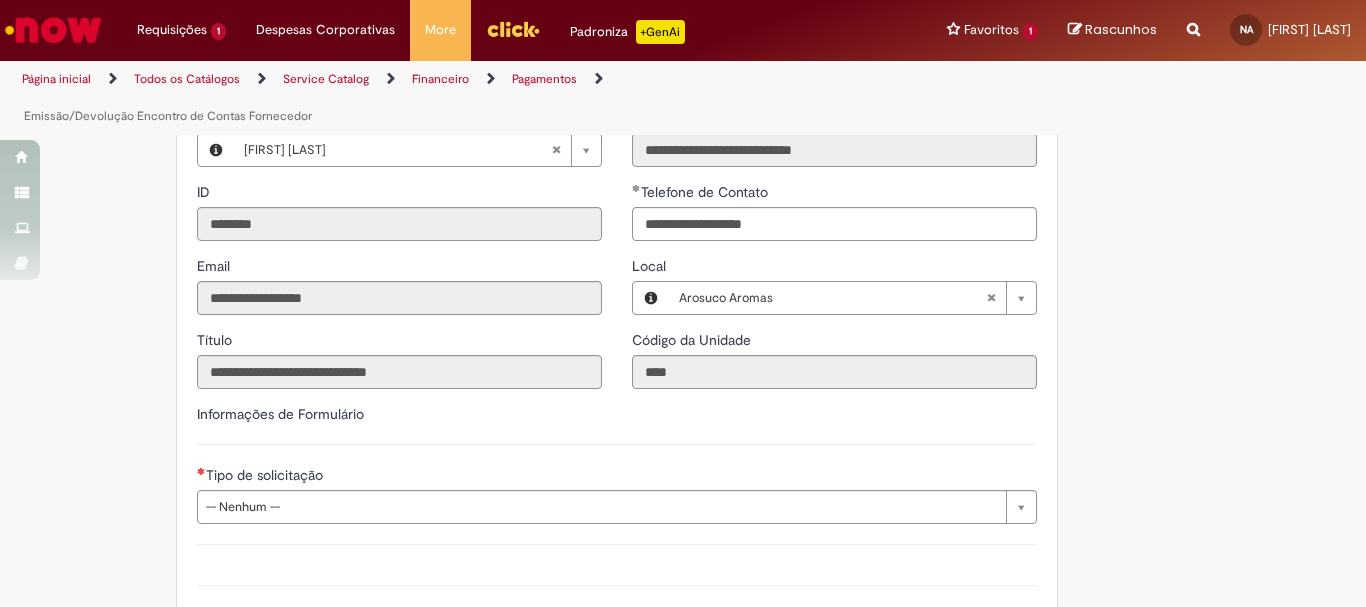 scroll, scrollTop: 1300, scrollLeft: 0, axis: vertical 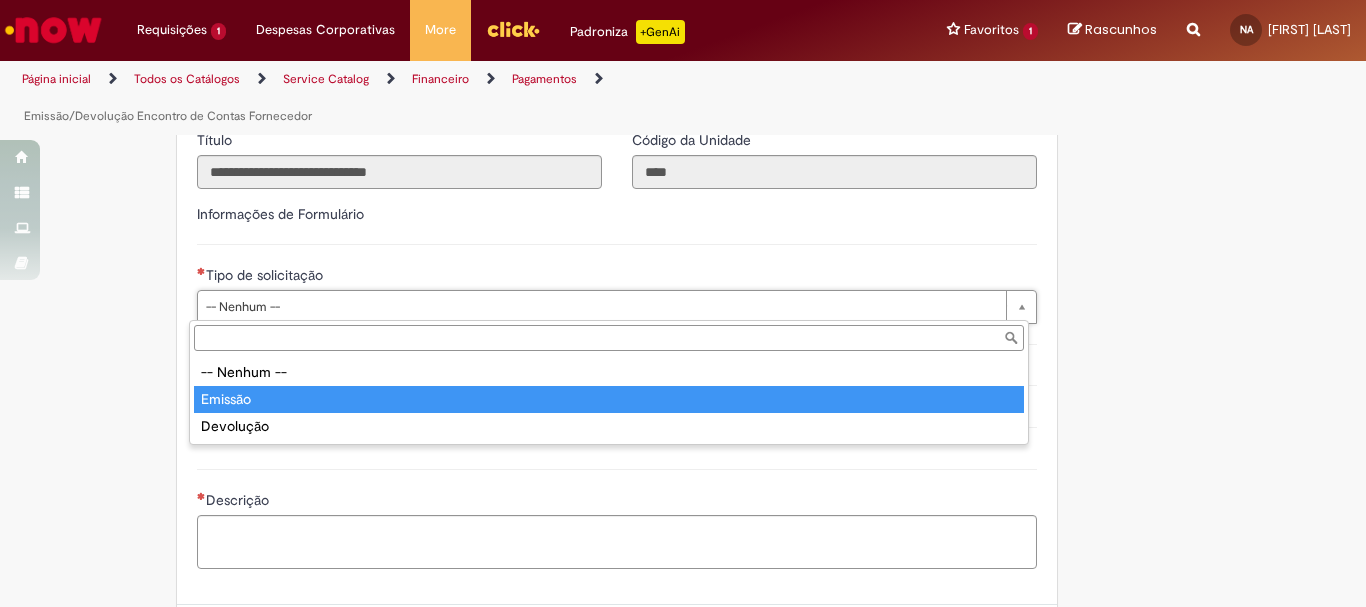 type on "*******" 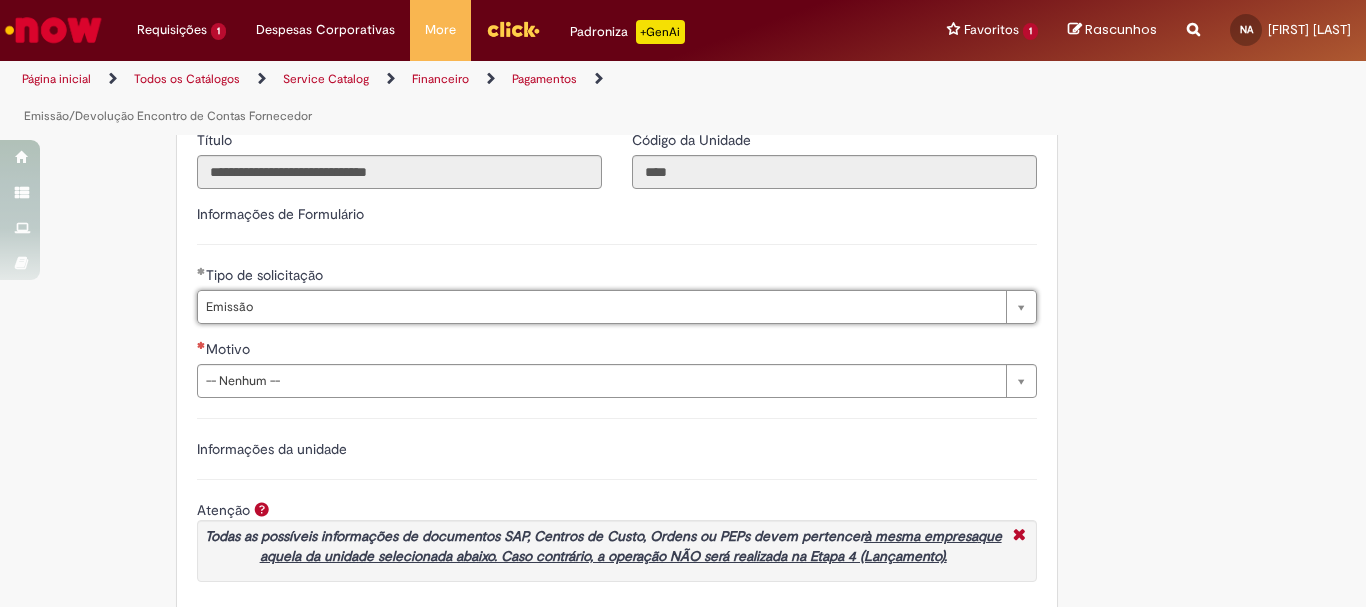 click on "Informações da unidade" at bounding box center (617, 459) 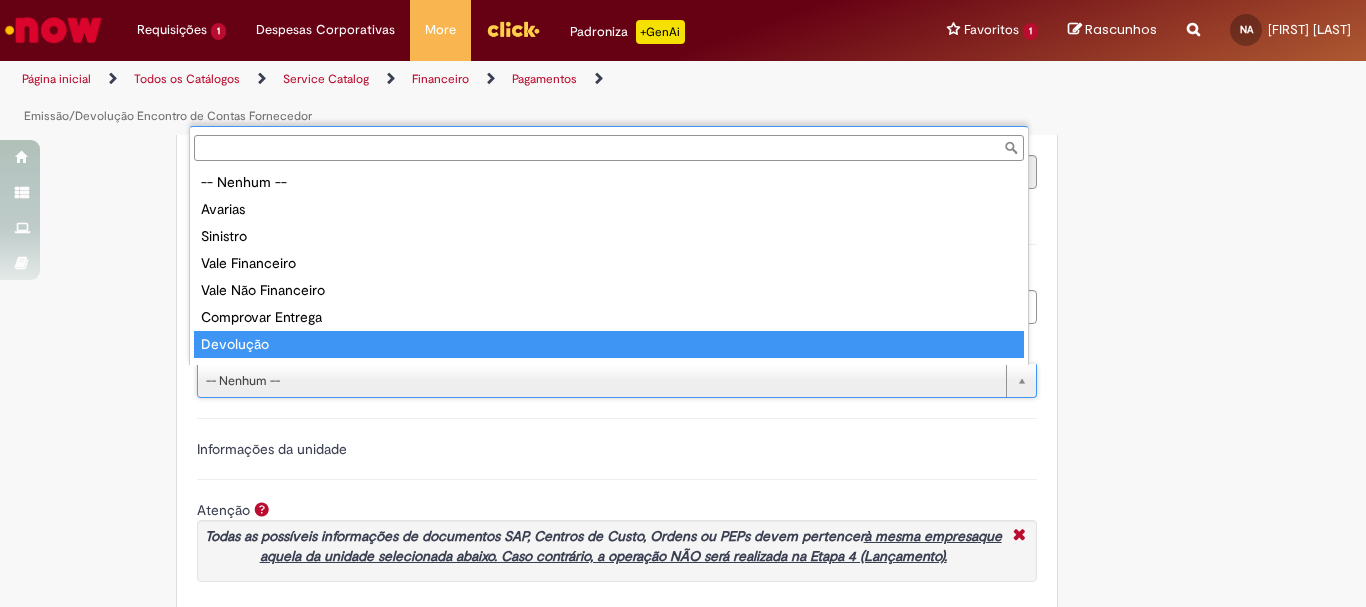 scroll, scrollTop: 16, scrollLeft: 0, axis: vertical 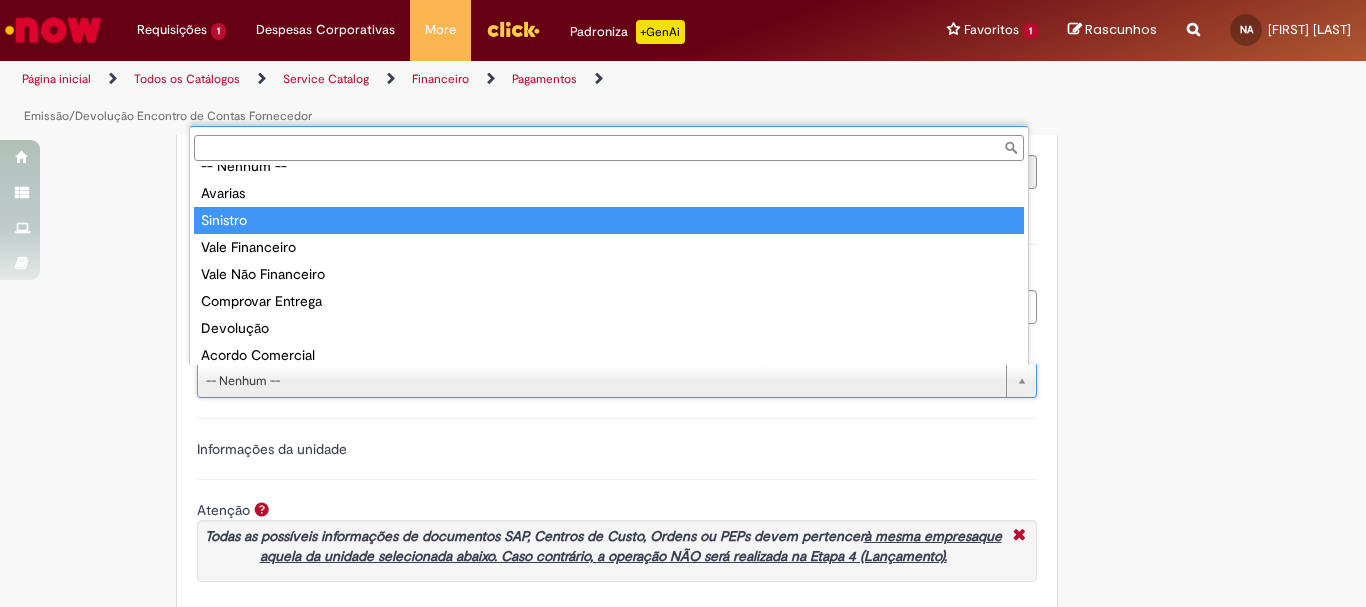 drag, startPoint x: 222, startPoint y: 221, endPoint x: 235, endPoint y: 276, distance: 56.515484 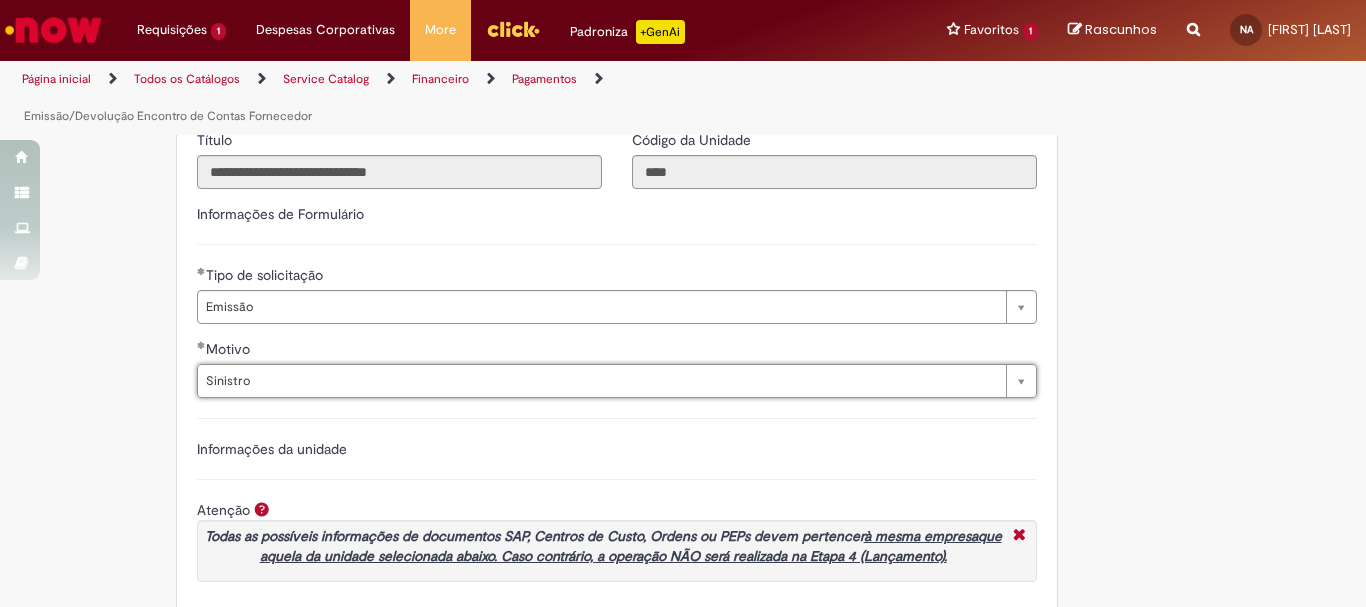 click on "**********" at bounding box center (617, 418) 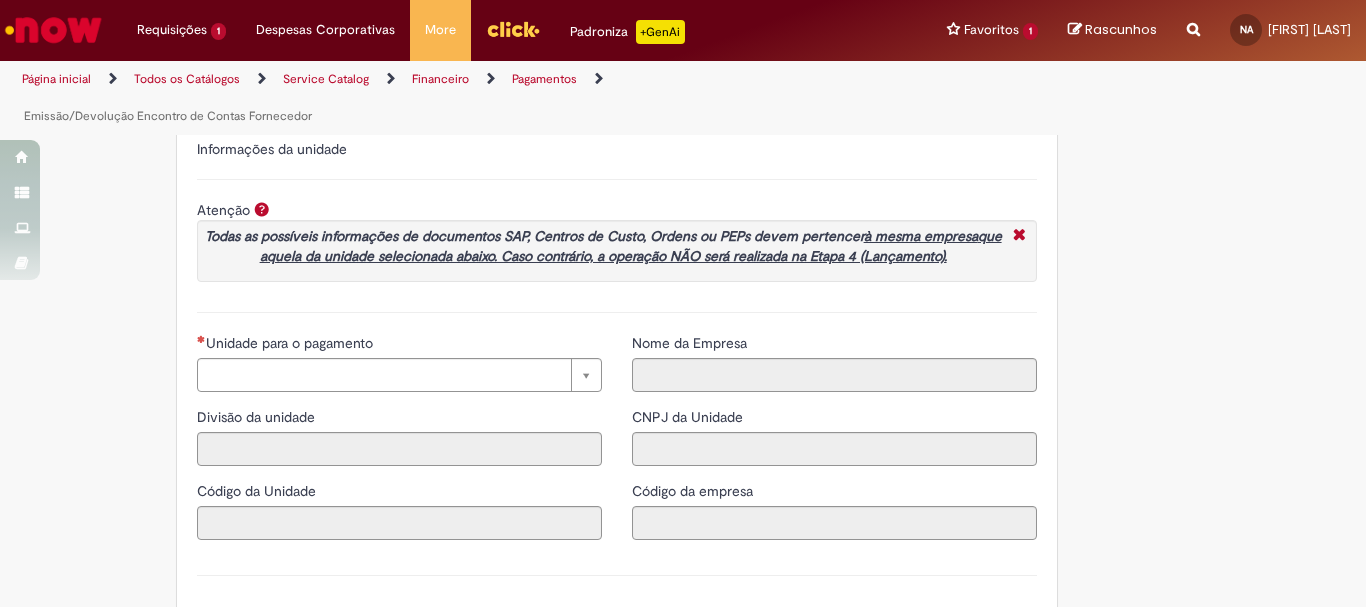 scroll, scrollTop: 1700, scrollLeft: 0, axis: vertical 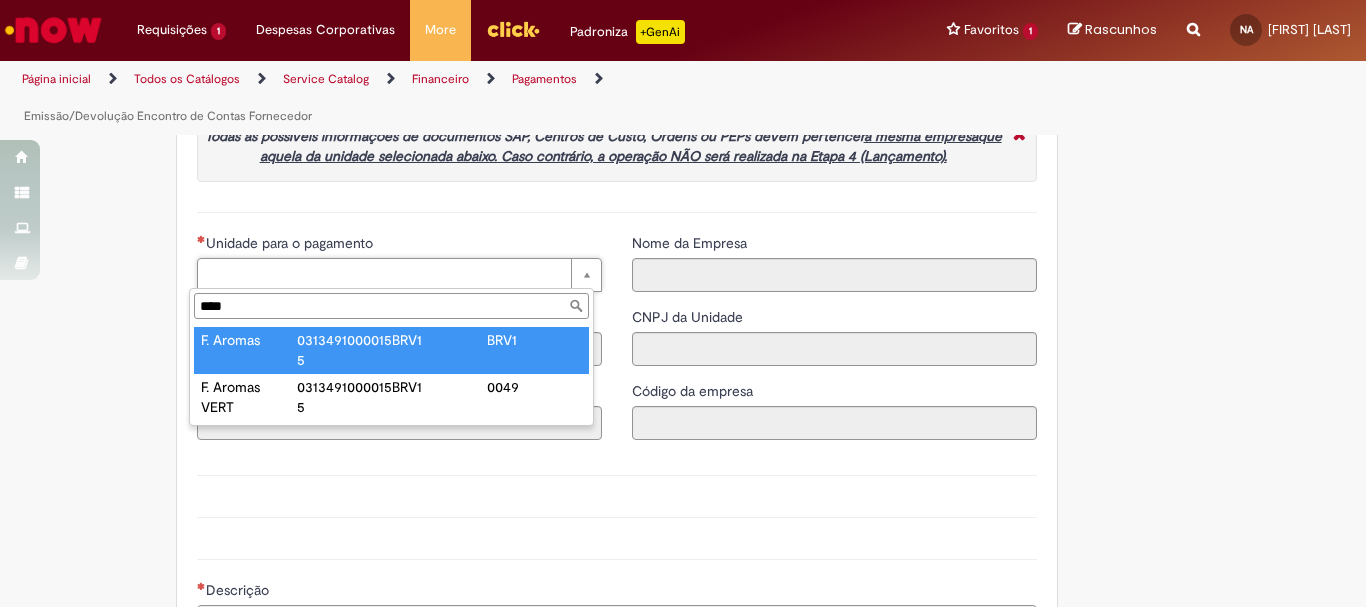 type on "****" 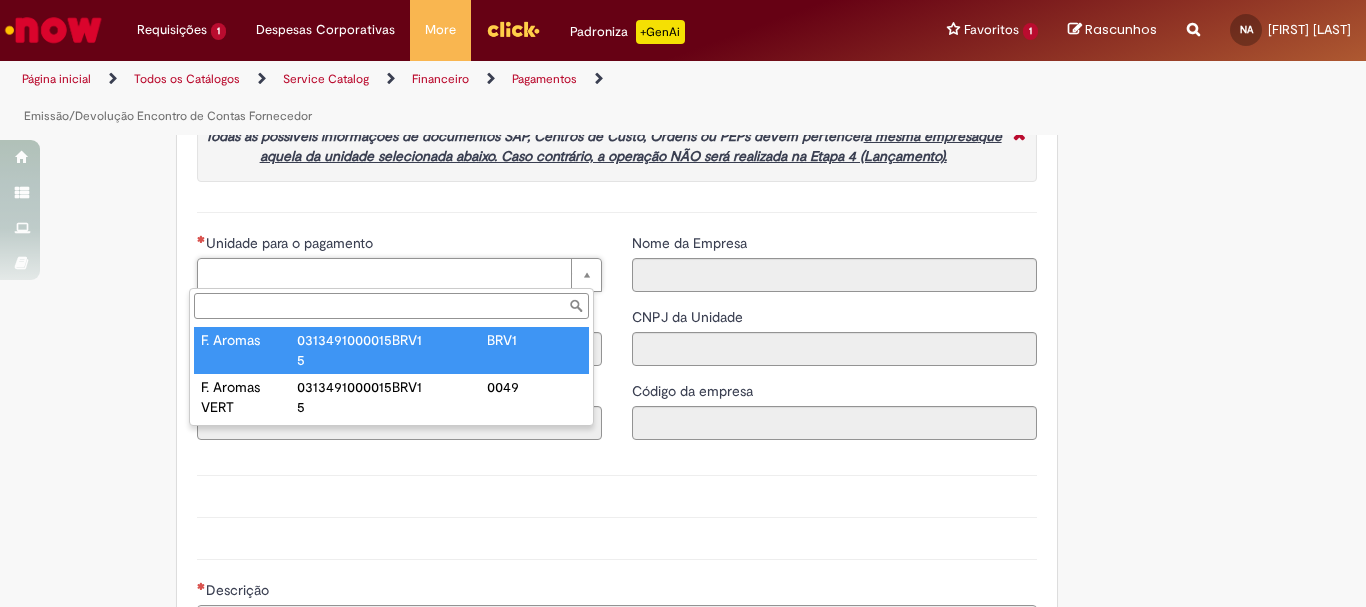 type on "****" 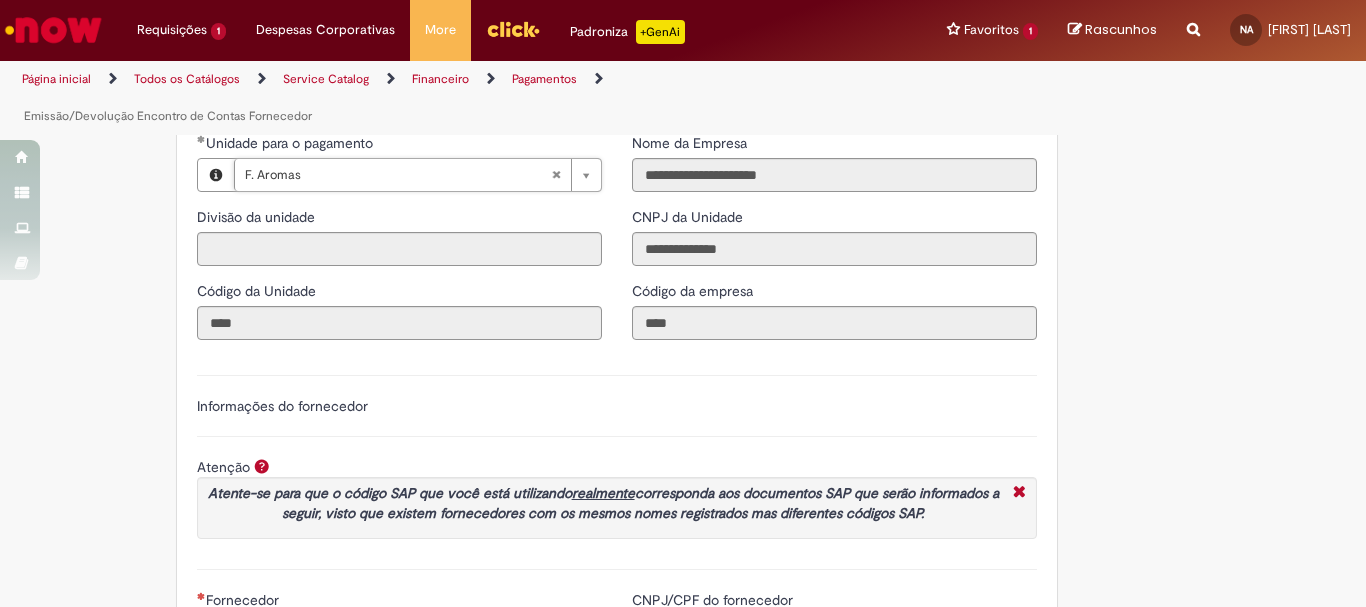 scroll, scrollTop: 2173, scrollLeft: 0, axis: vertical 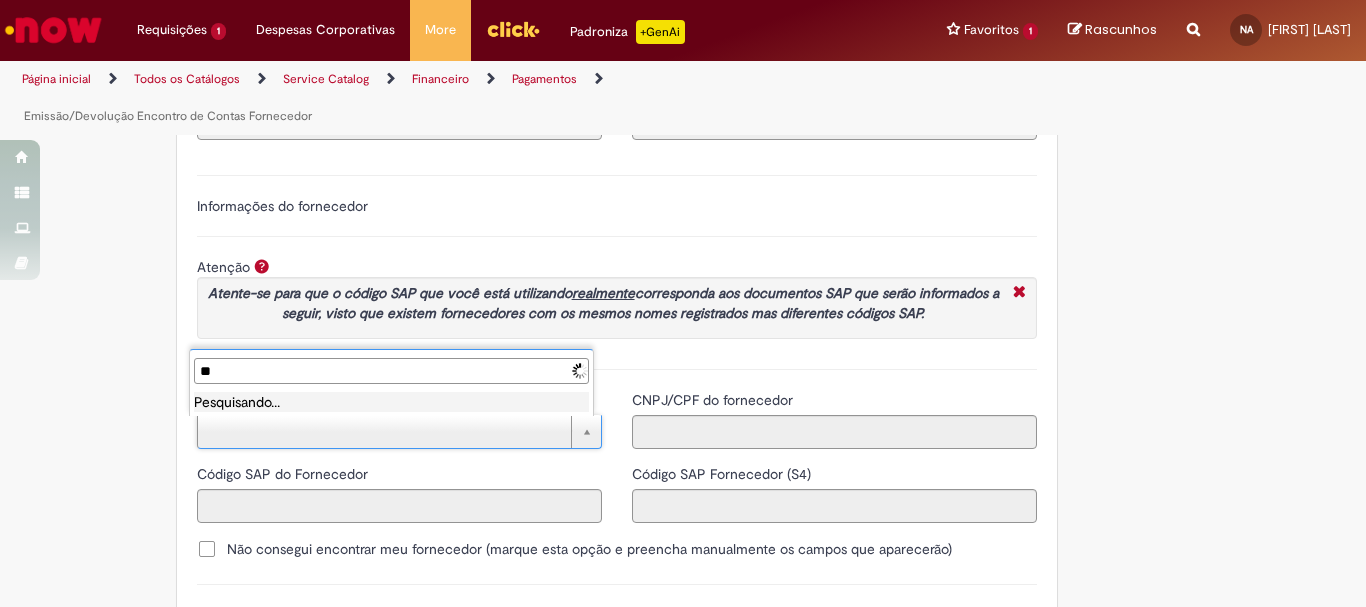 type on "*" 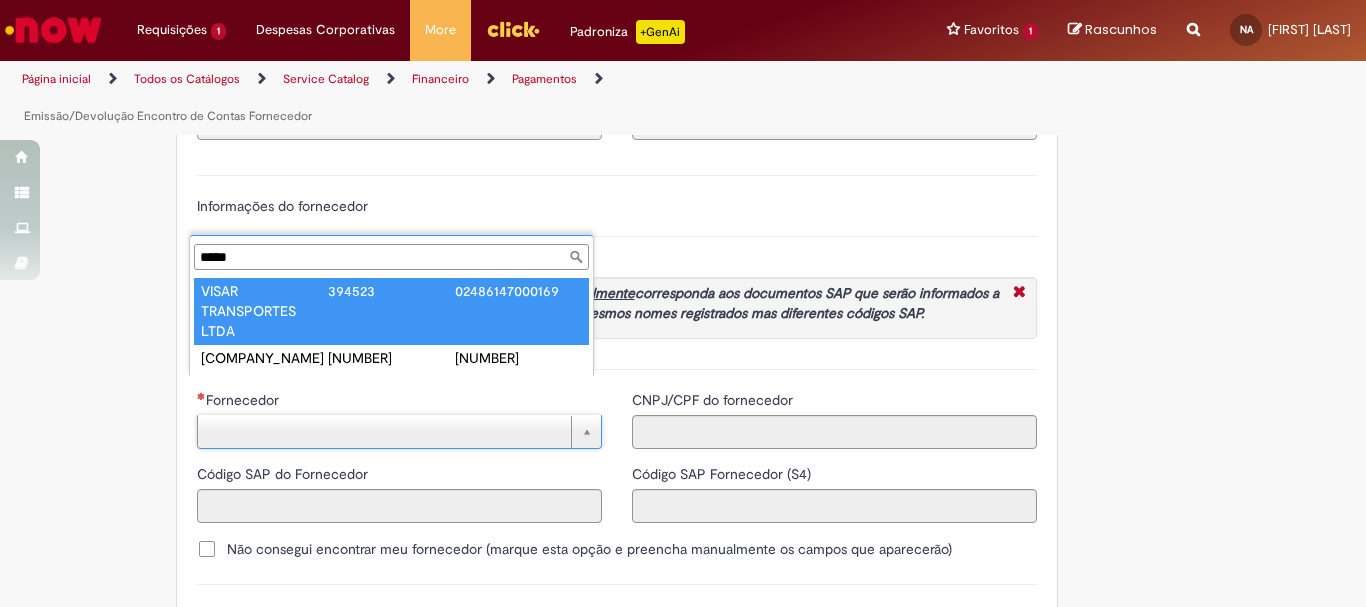 type on "*****" 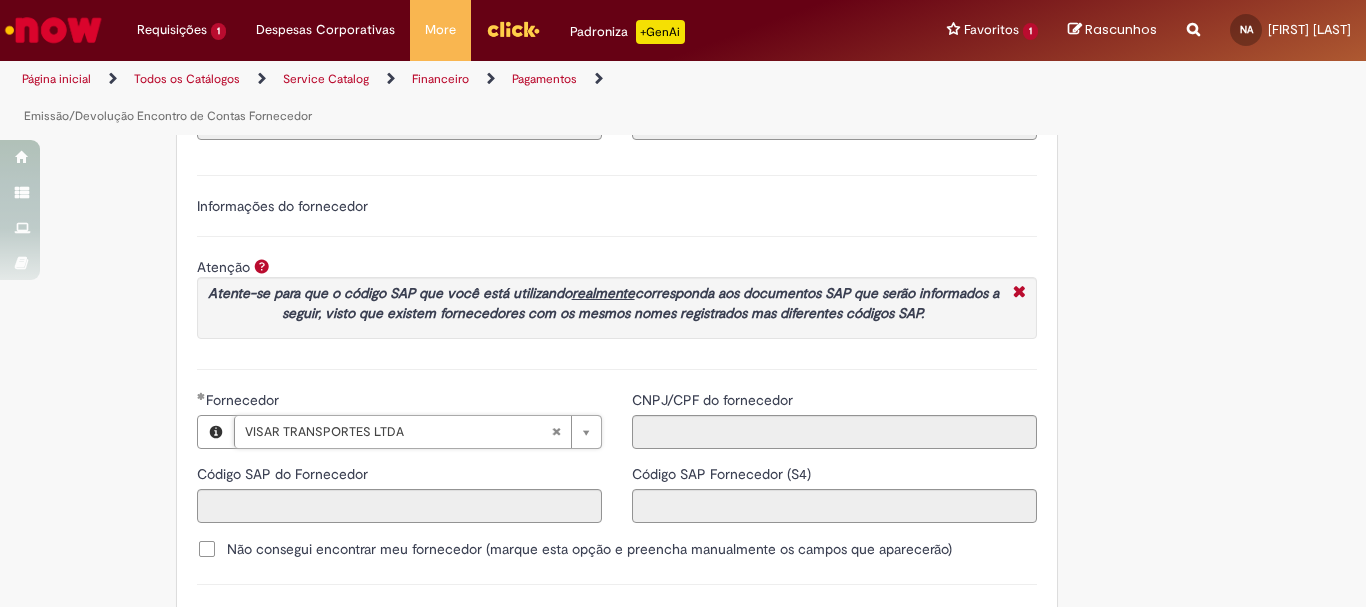 type on "******" 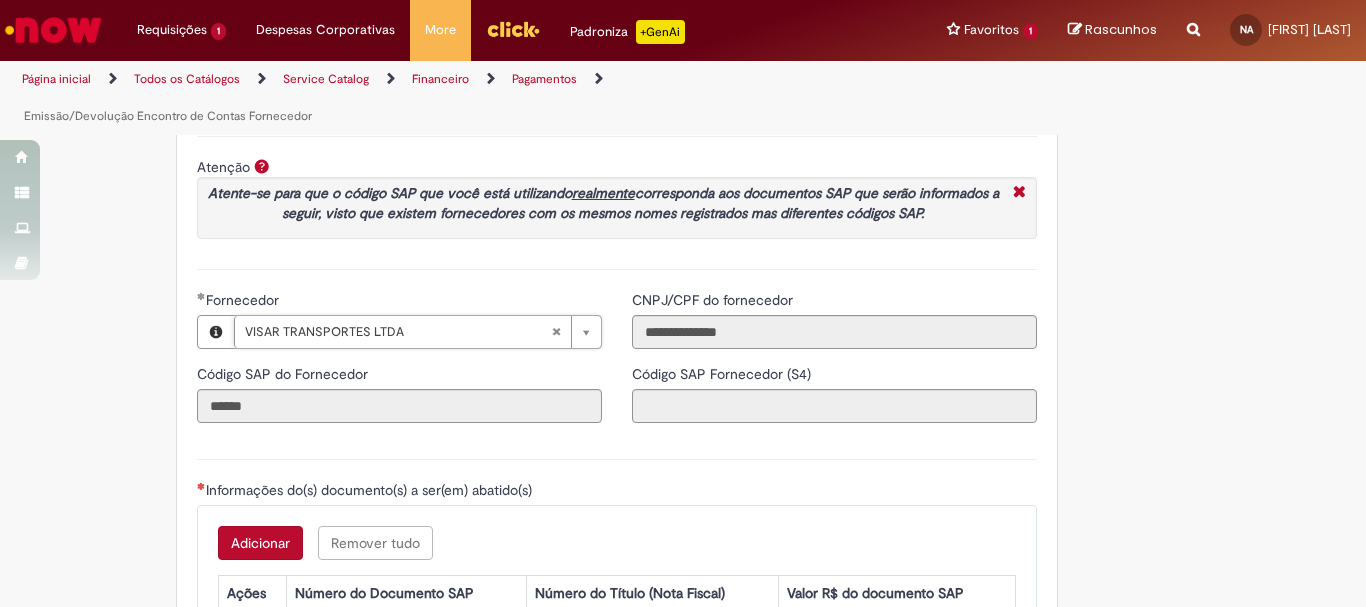 scroll, scrollTop: 2473, scrollLeft: 0, axis: vertical 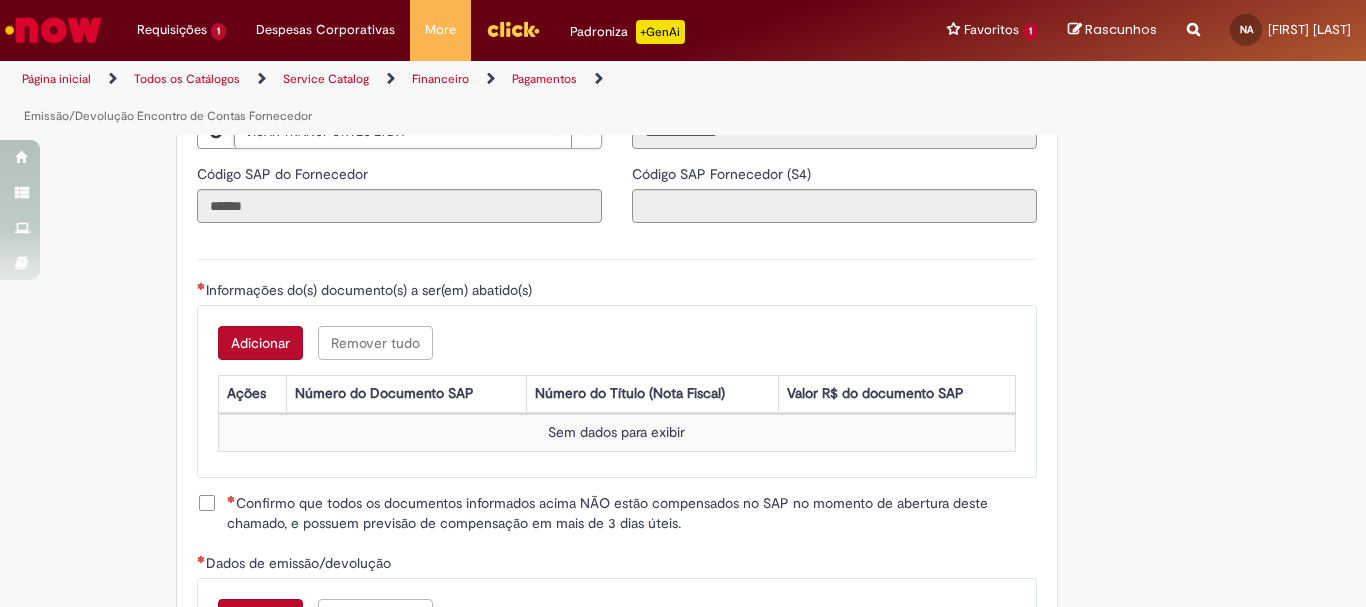 type on "**********" 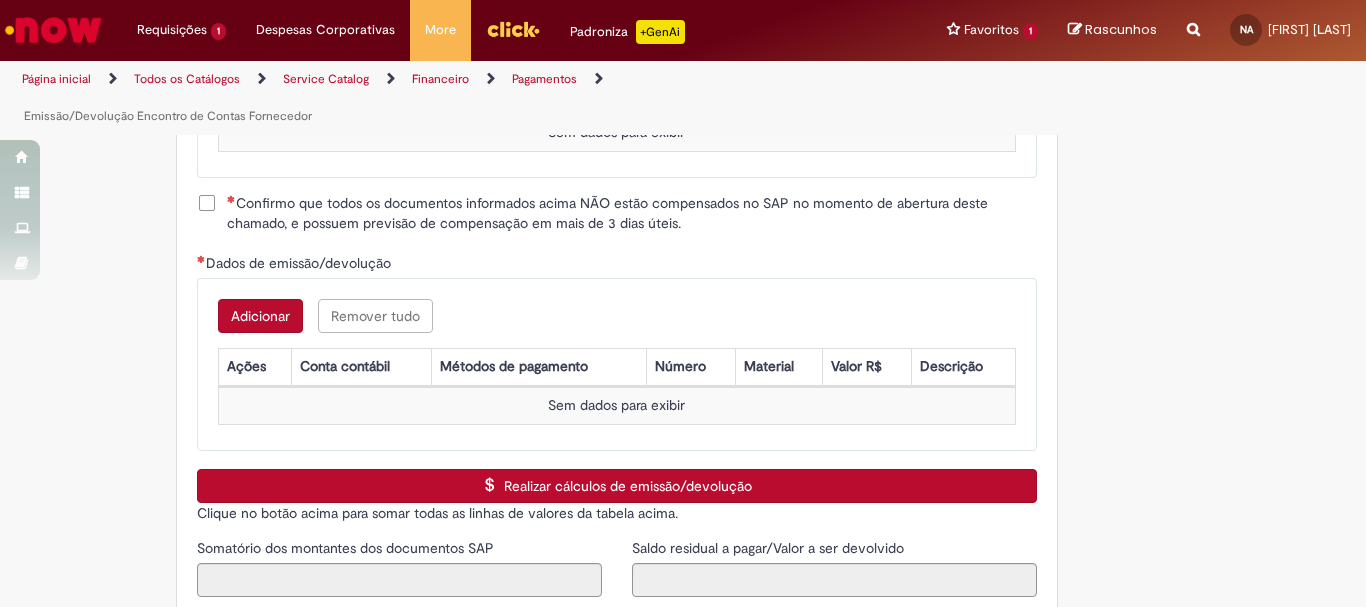 scroll, scrollTop: 2573, scrollLeft: 0, axis: vertical 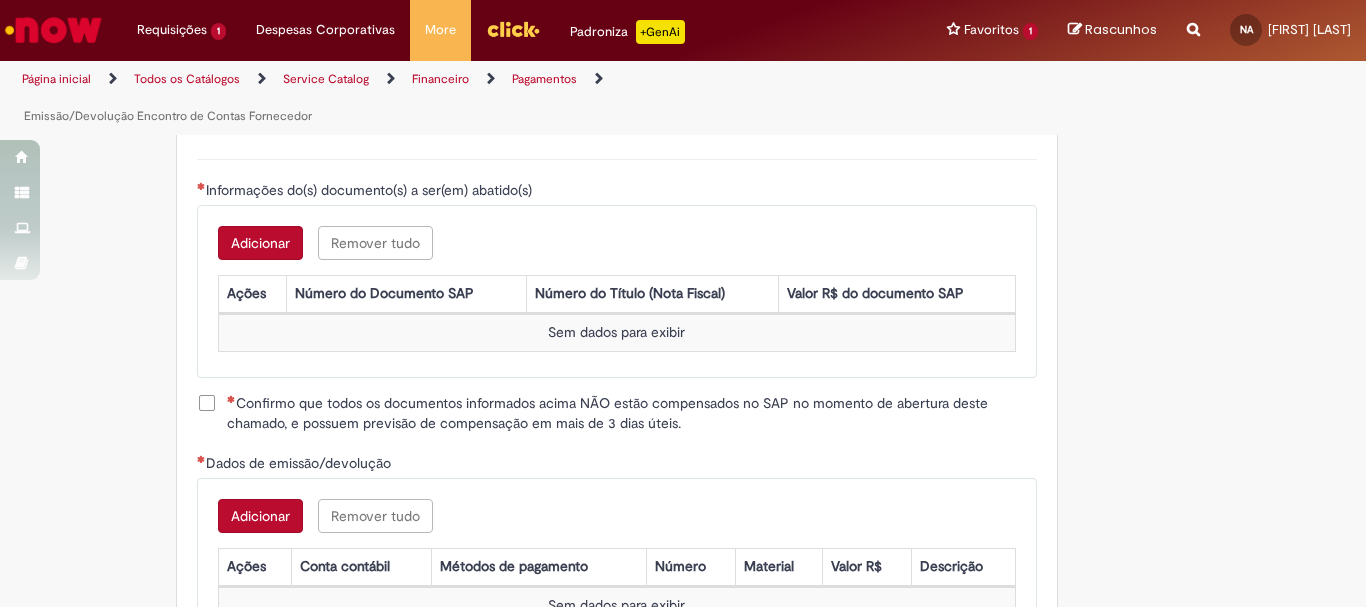 click on "Adicionar" at bounding box center (260, 243) 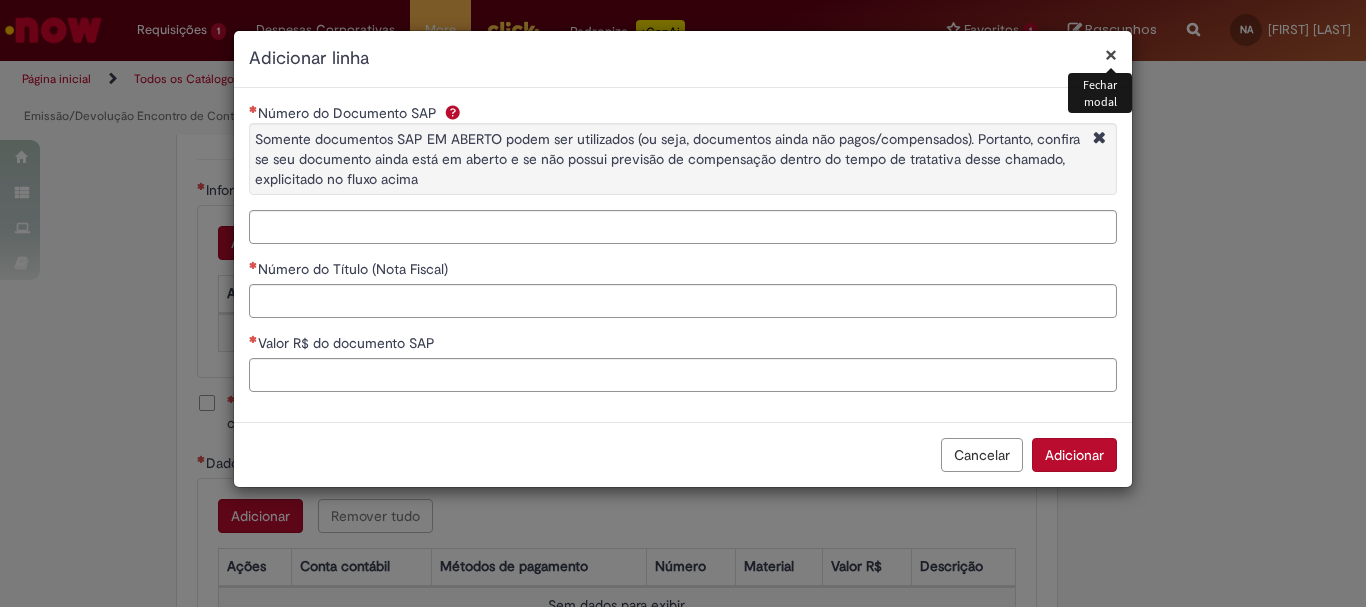 click on "Cancelar" at bounding box center (982, 455) 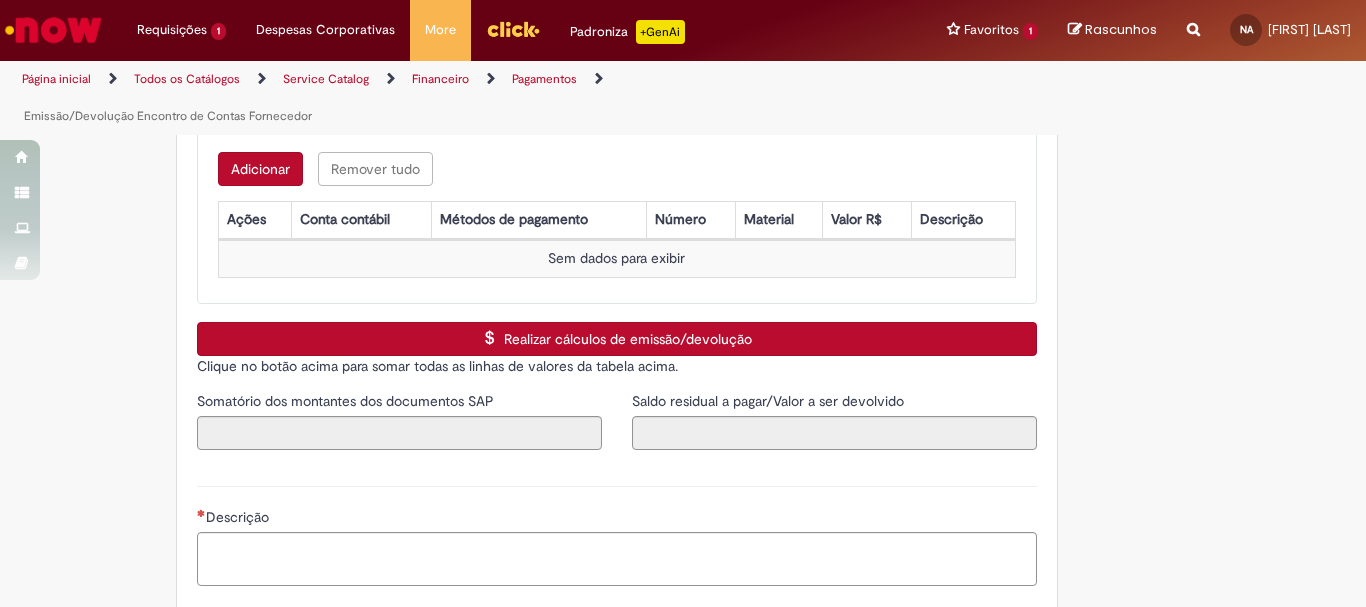scroll, scrollTop: 3120, scrollLeft: 0, axis: vertical 